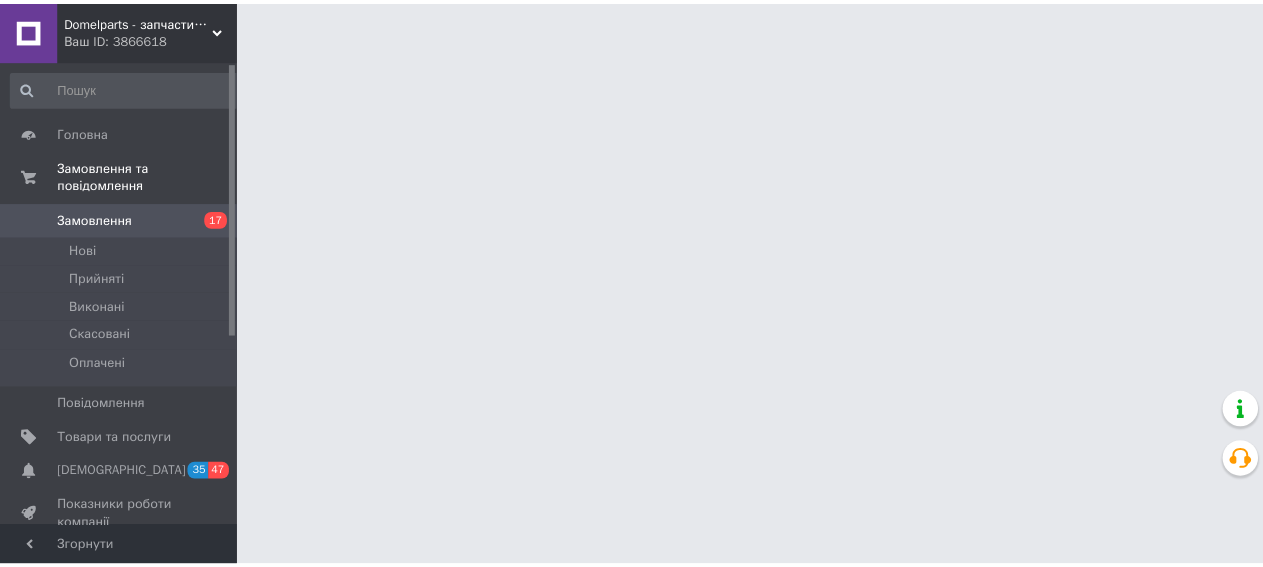 scroll, scrollTop: 0, scrollLeft: 0, axis: both 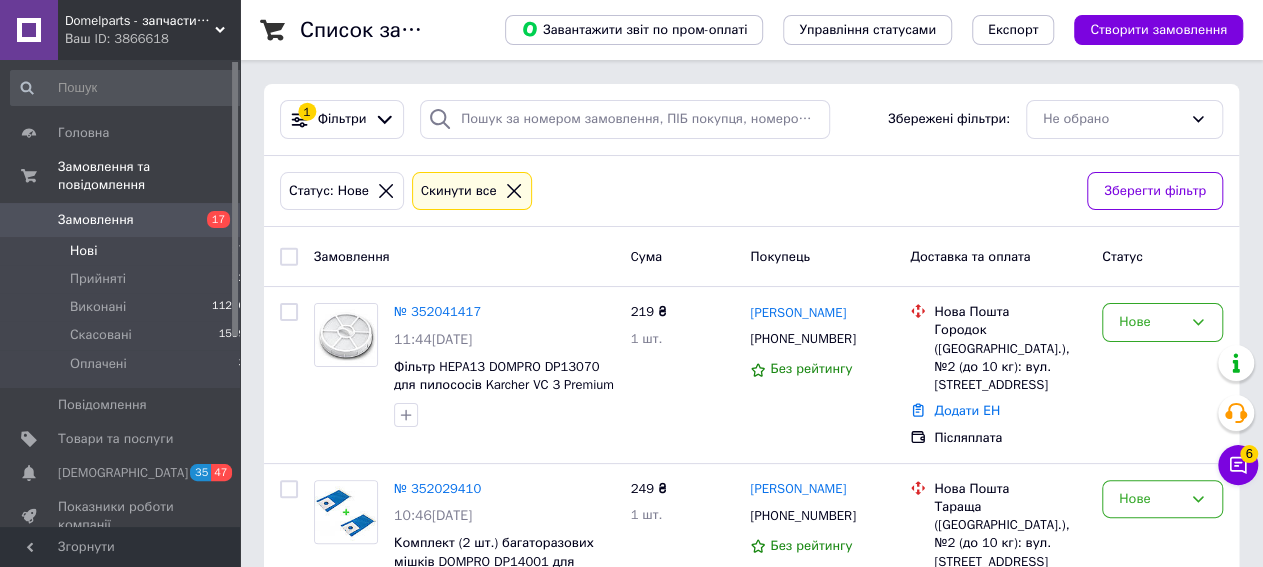 click on "Нові" at bounding box center [83, 251] 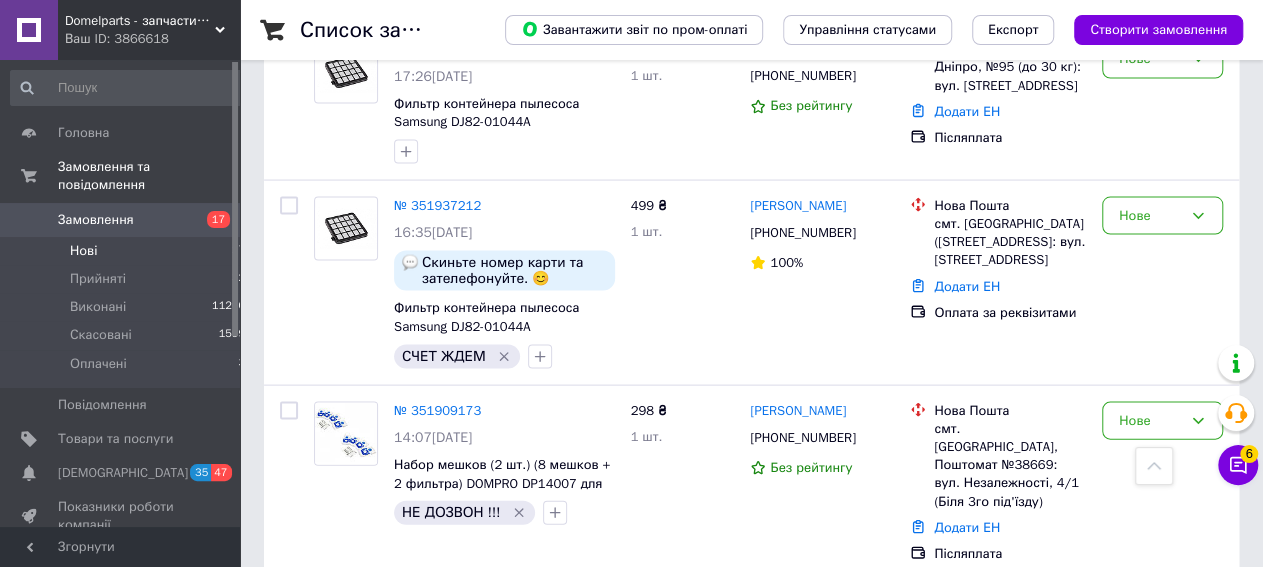 scroll, scrollTop: 1309, scrollLeft: 0, axis: vertical 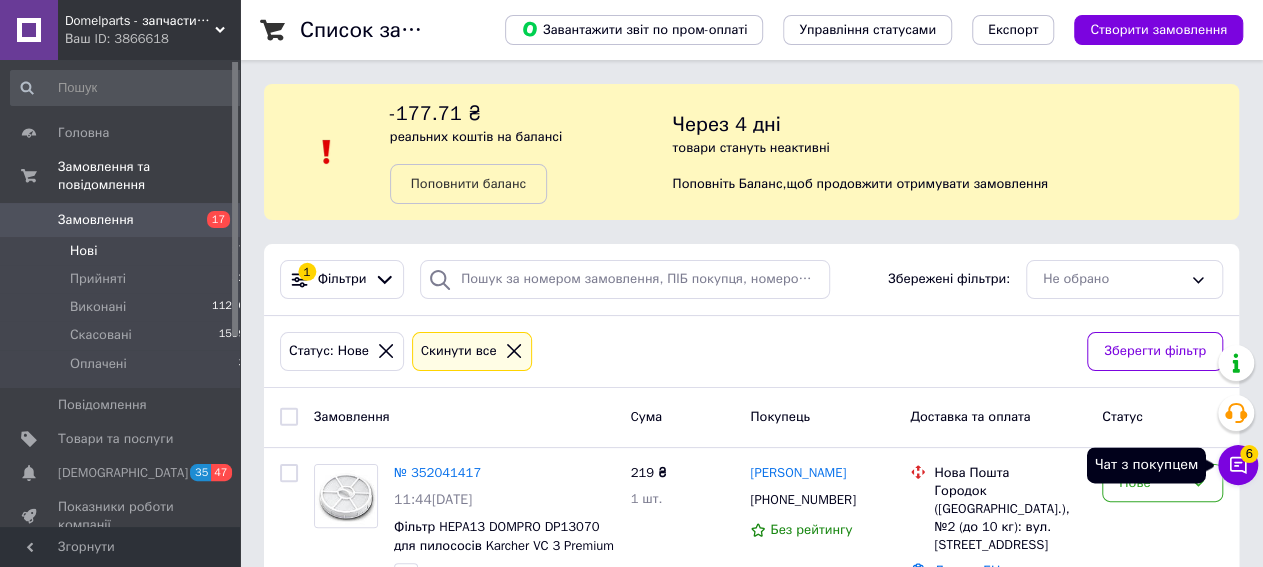 click 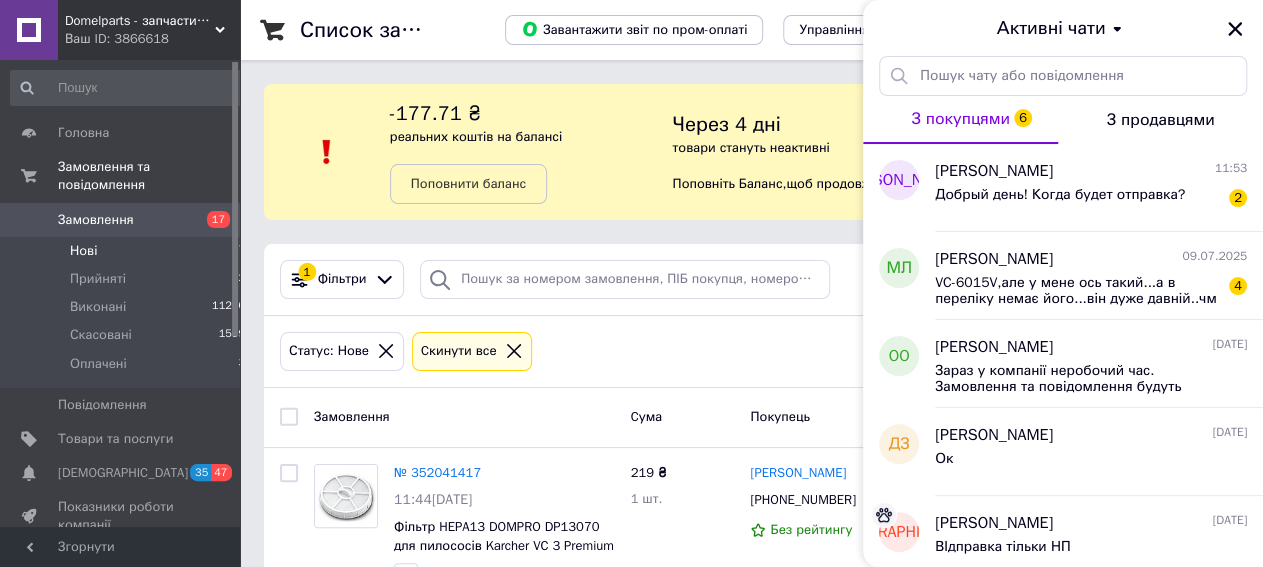 drag, startPoint x: 1241, startPoint y: 28, endPoint x: 1167, endPoint y: 5, distance: 77.491936 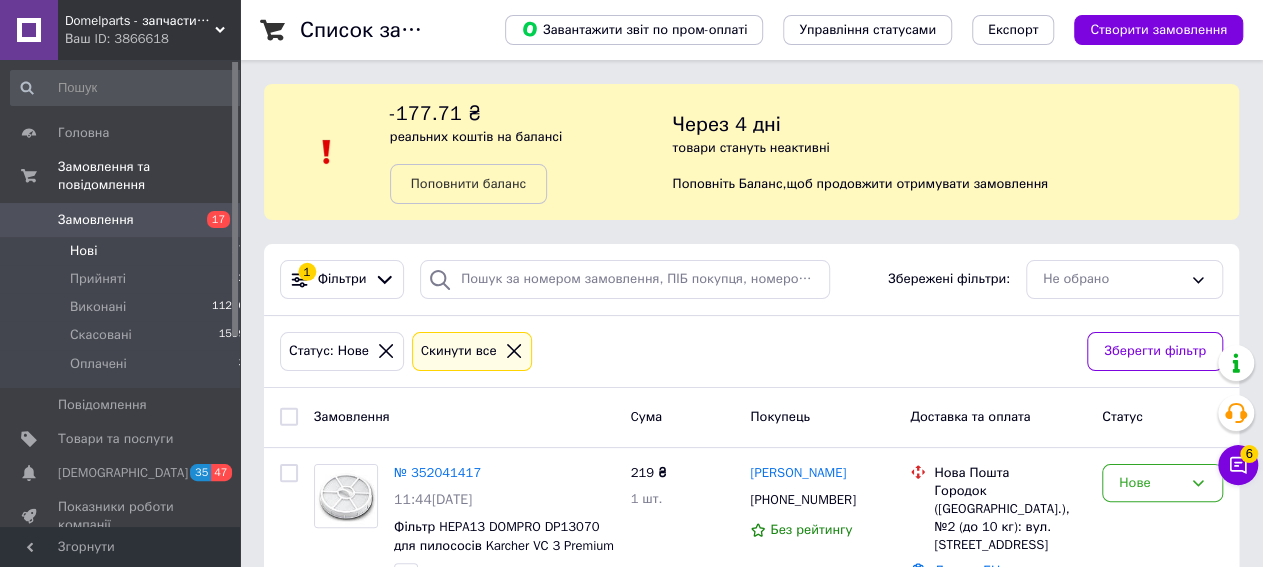 click on "Нові 17" at bounding box center [128, 251] 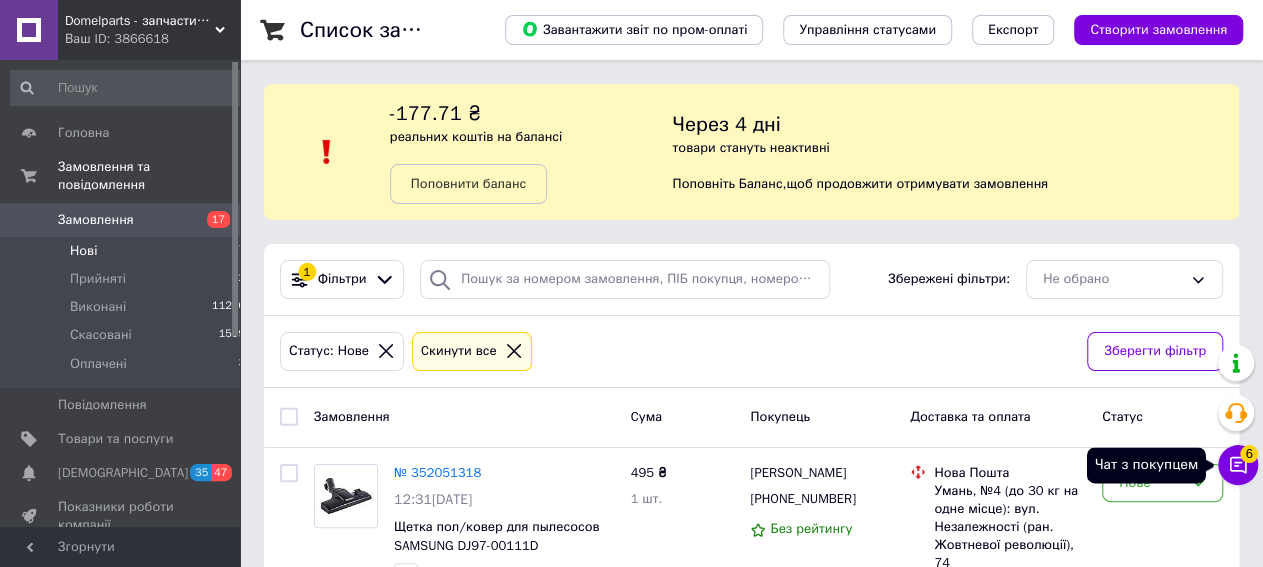 click 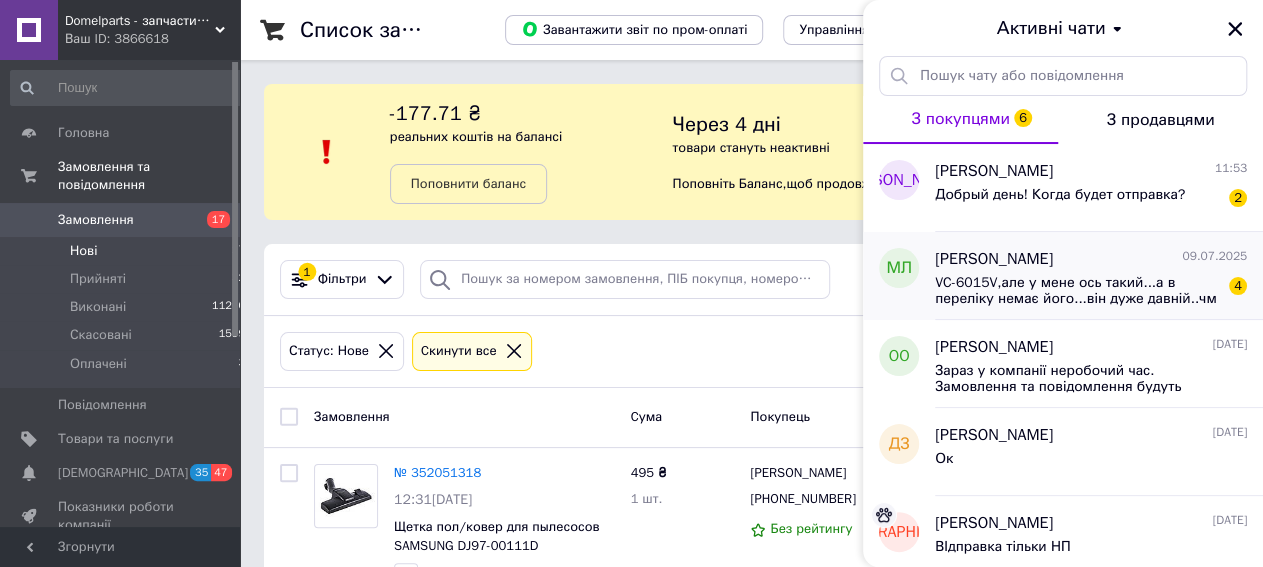 click on "VC-6015V,але у мене ось такий...а в переліку немає його...він дуже давній..чм підійде?" at bounding box center (1077, 291) 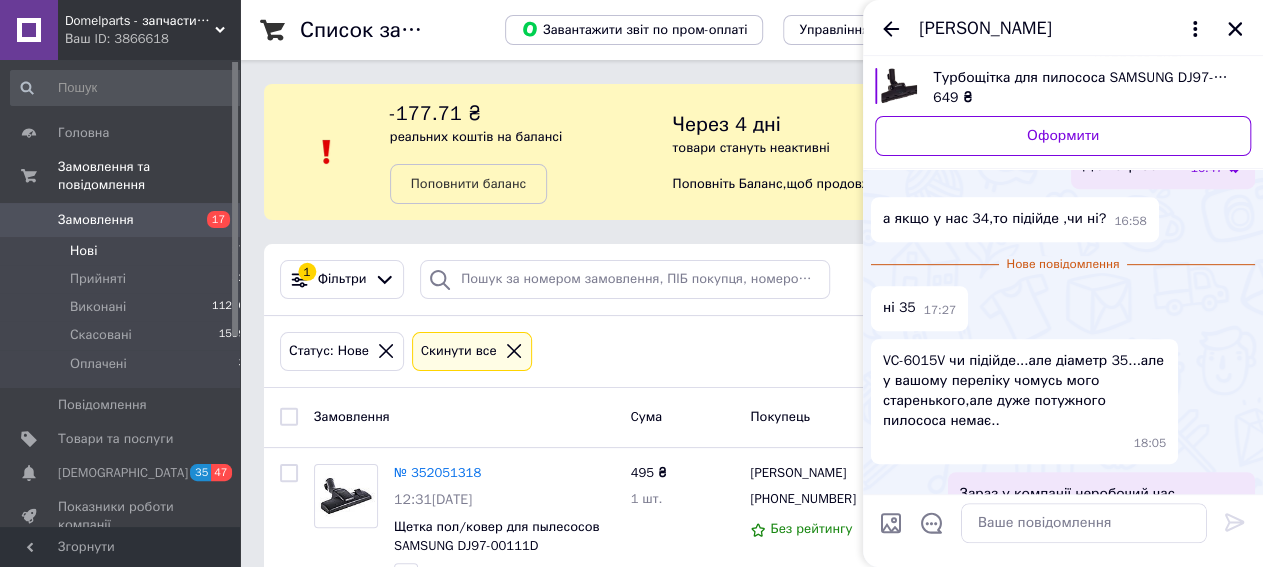 scroll, scrollTop: 614, scrollLeft: 0, axis: vertical 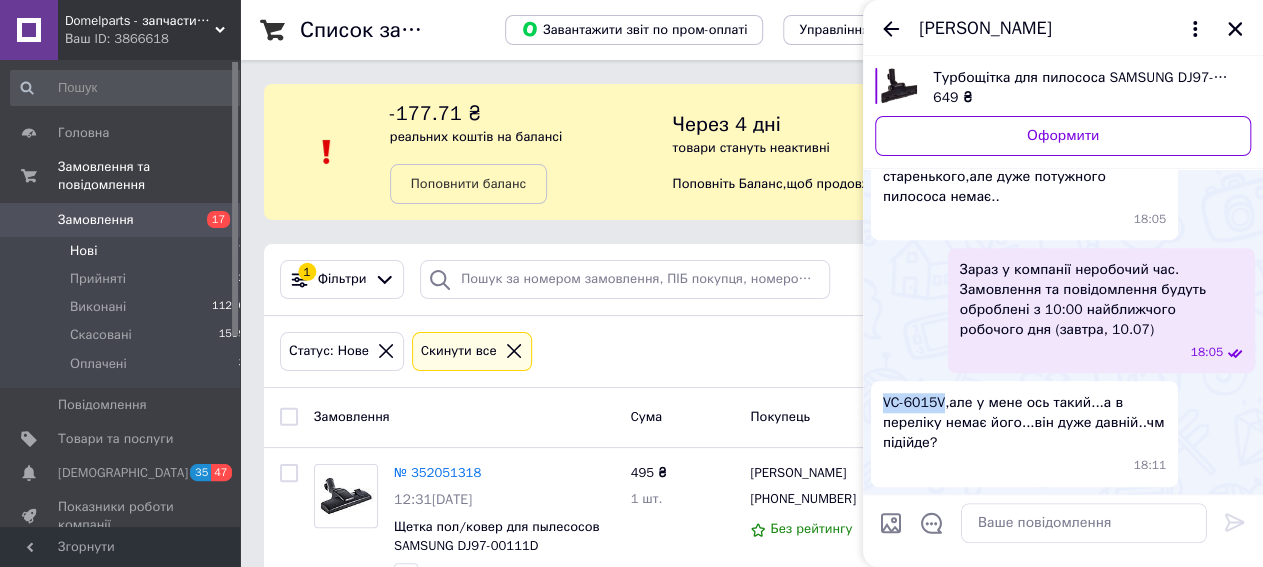 drag, startPoint x: 884, startPoint y: 407, endPoint x: 943, endPoint y: 397, distance: 59.841457 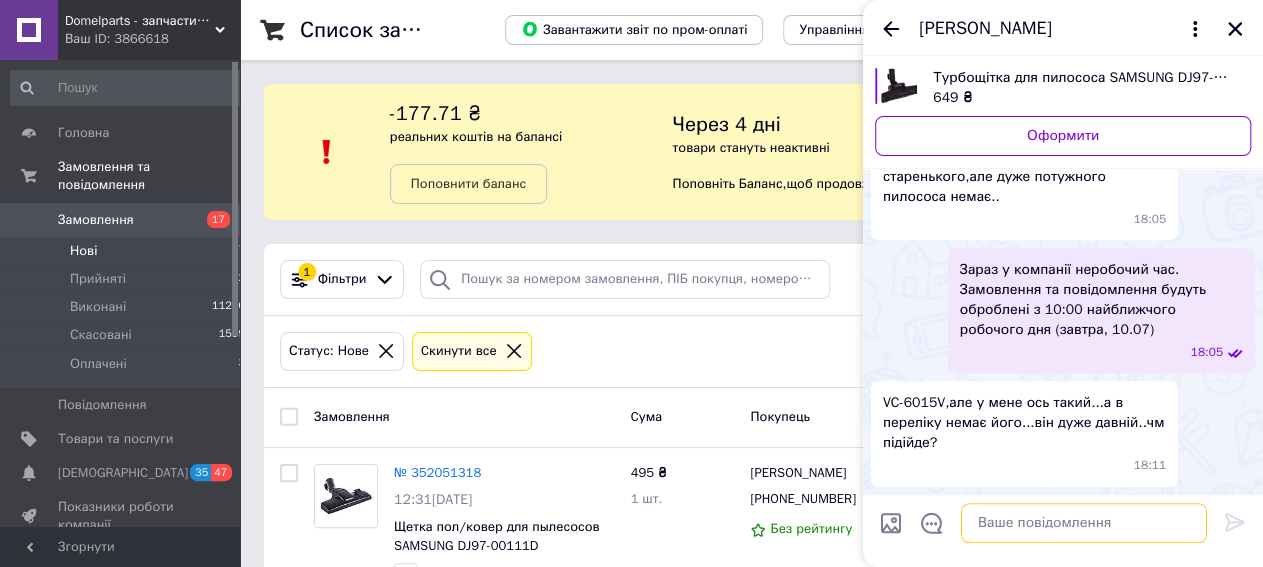 drag, startPoint x: 1015, startPoint y: 537, endPoint x: 1018, endPoint y: 527, distance: 10.440307 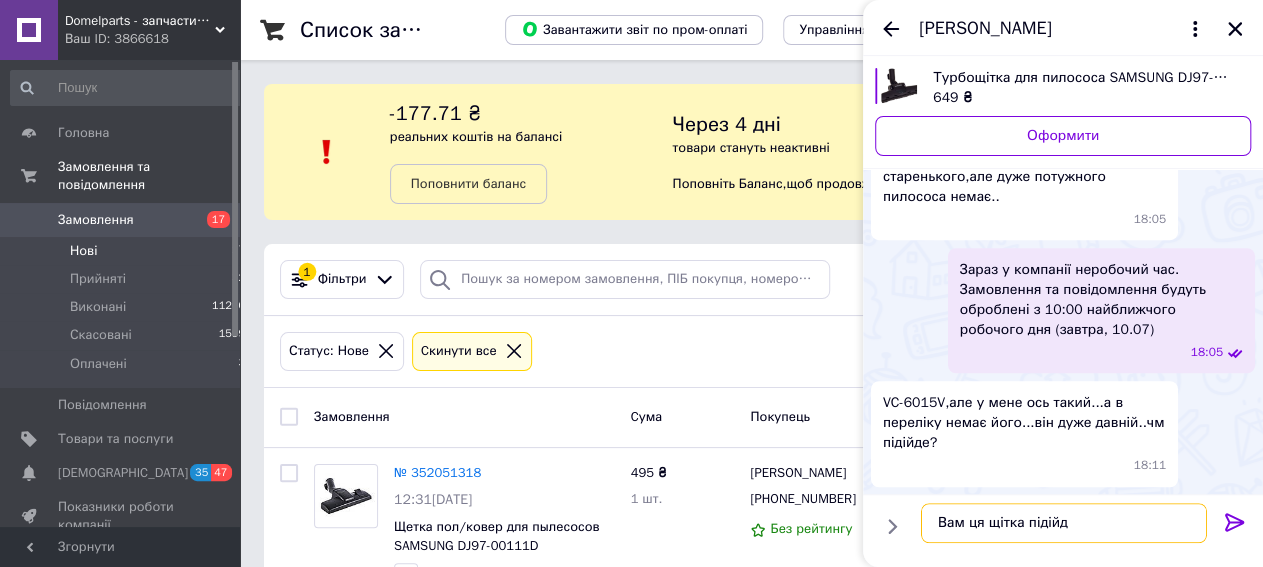 type on "Вам ця щітка підійде" 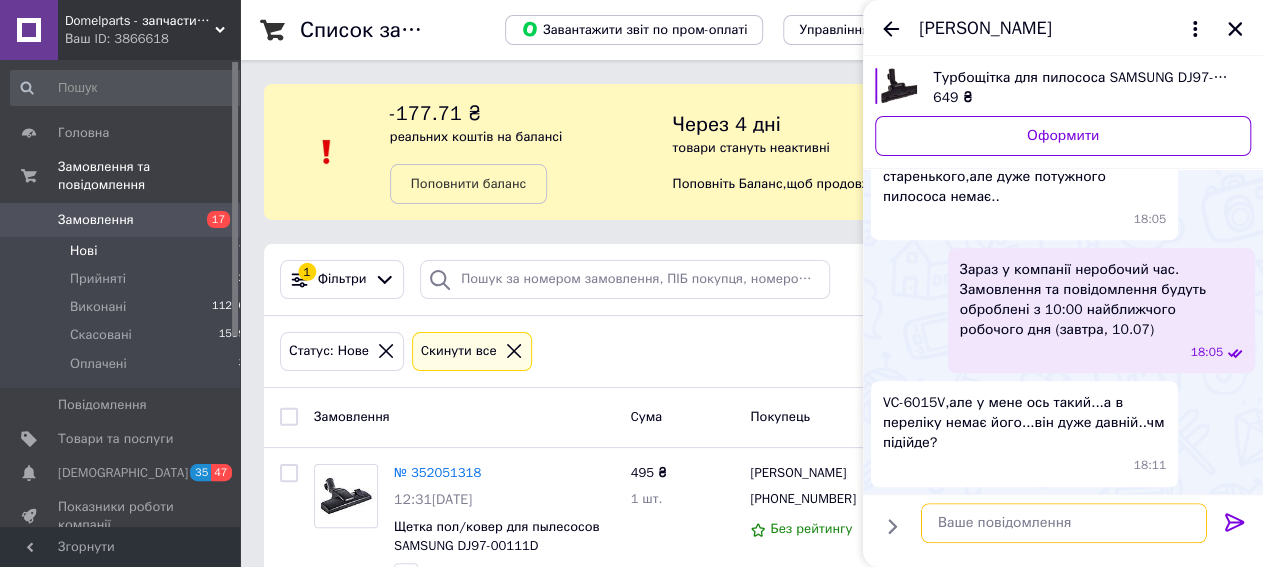 scroll, scrollTop: 683, scrollLeft: 0, axis: vertical 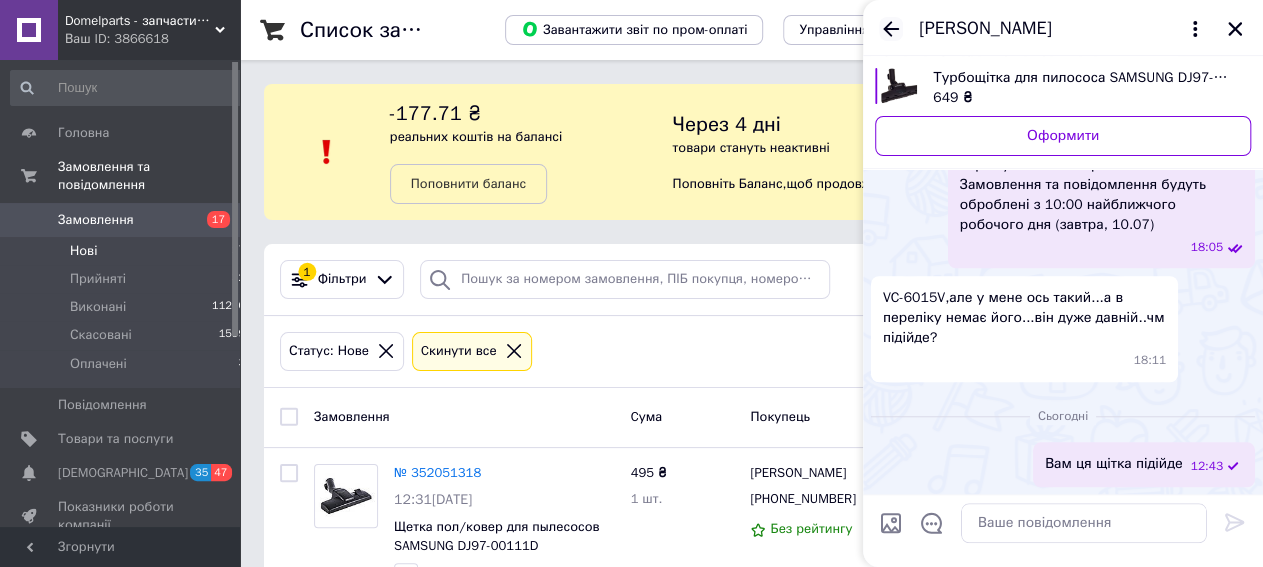 click 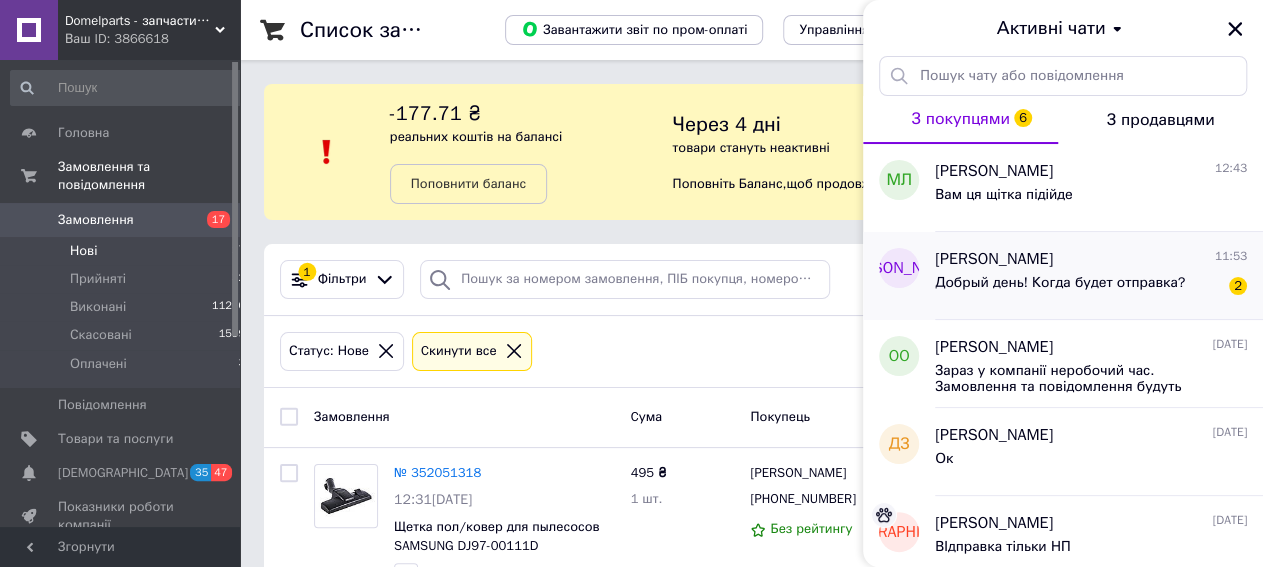 click on "Добрый день!
Когда будет отправка?" at bounding box center (1060, 283) 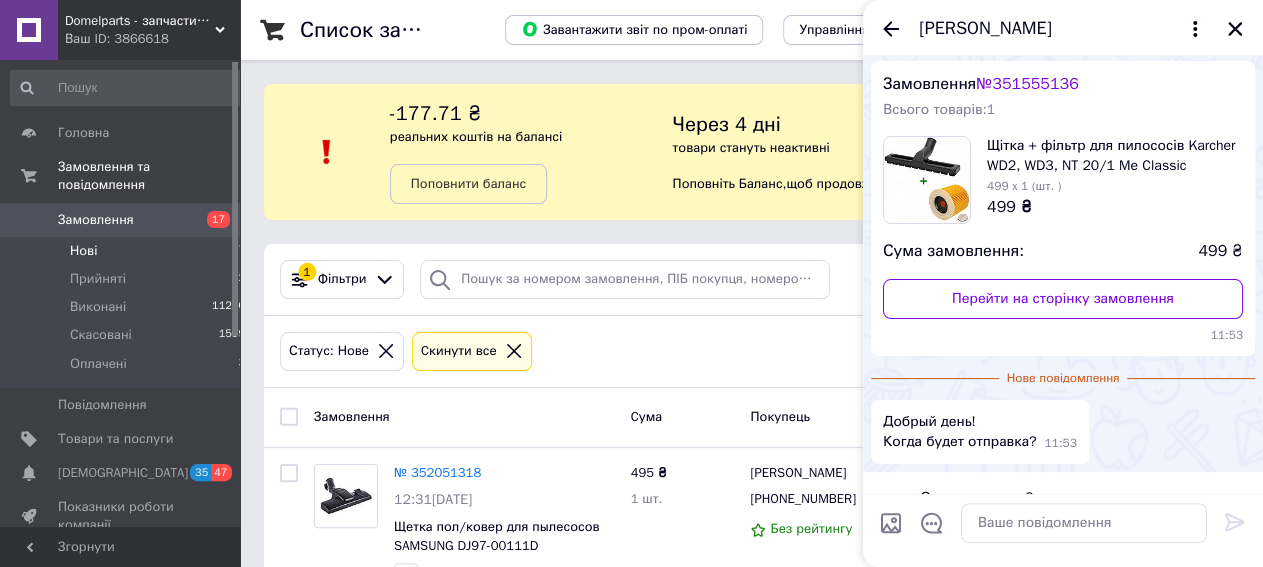 scroll, scrollTop: 0, scrollLeft: 0, axis: both 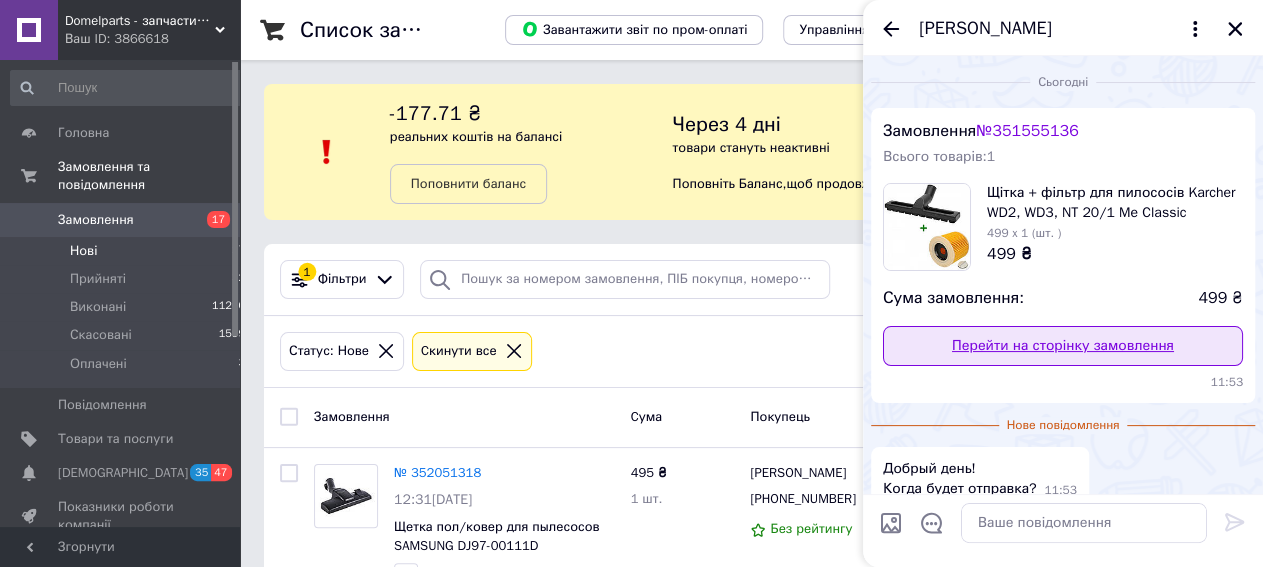 click on "Перейти на сторінку замовлення" at bounding box center (1063, 346) 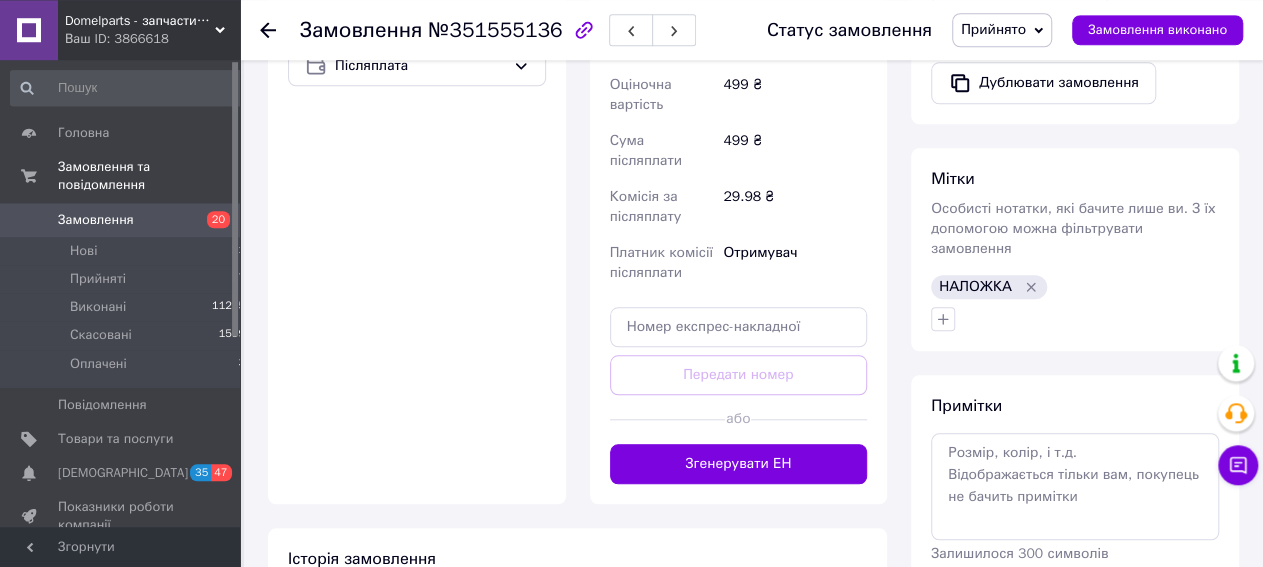 scroll, scrollTop: 832, scrollLeft: 0, axis: vertical 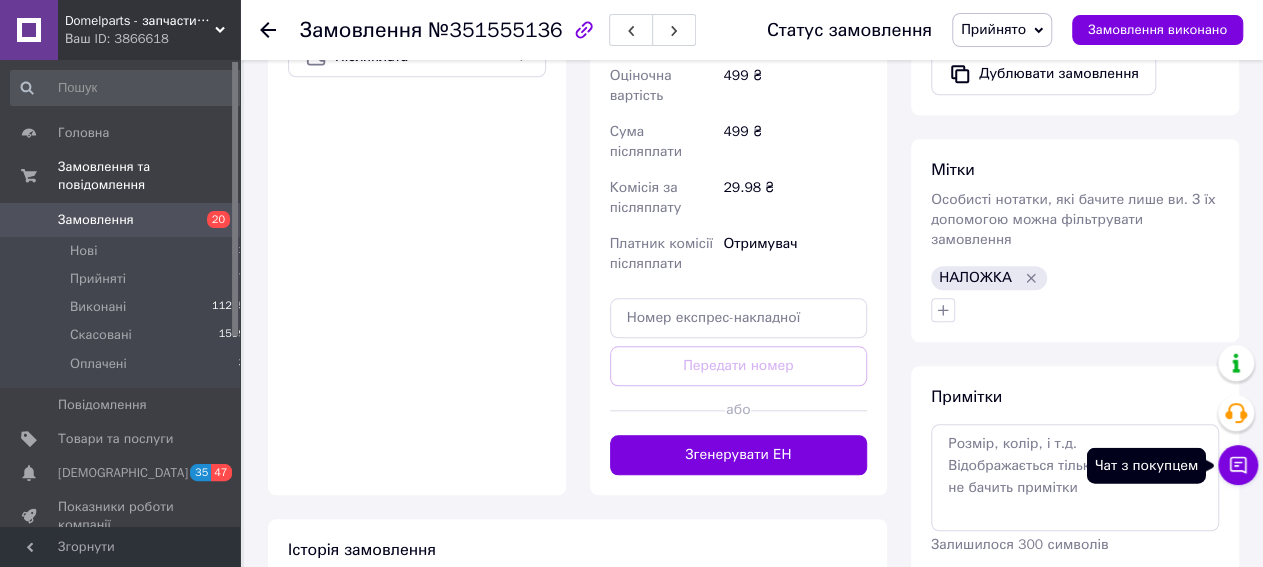 click 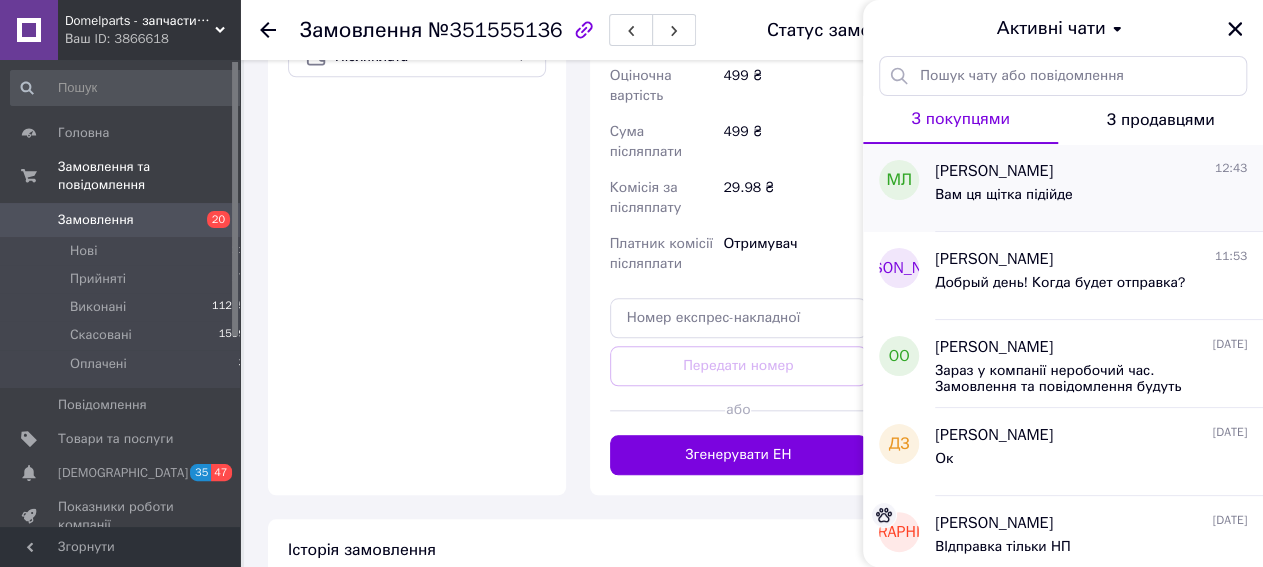 click on "[PERSON_NAME]" at bounding box center (994, 171) 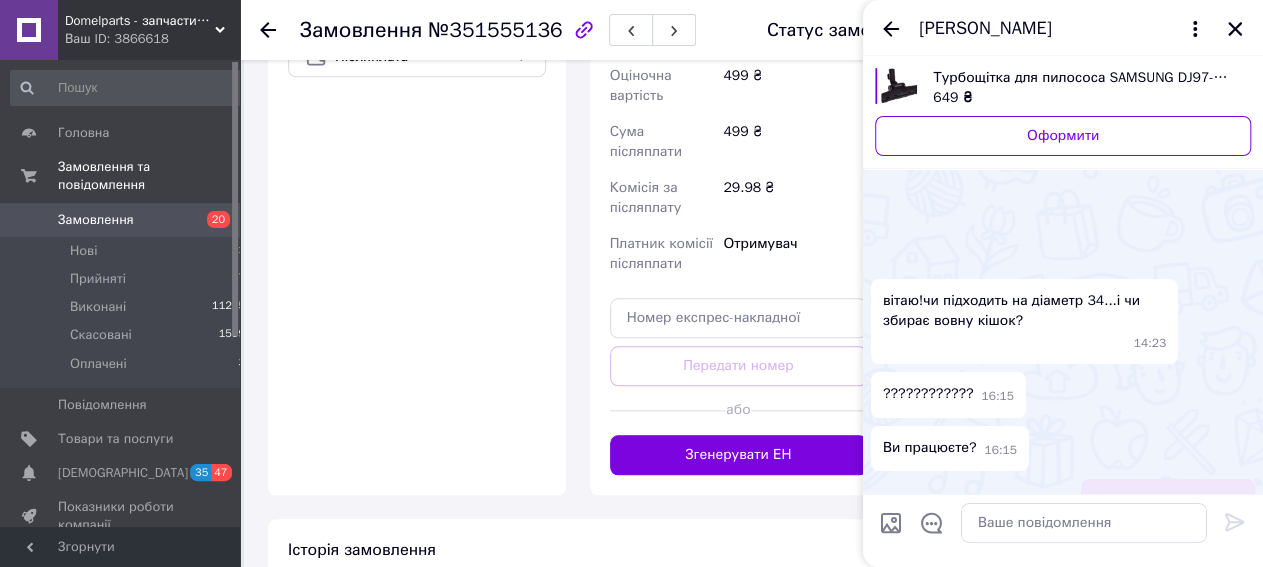 scroll, scrollTop: 735, scrollLeft: 0, axis: vertical 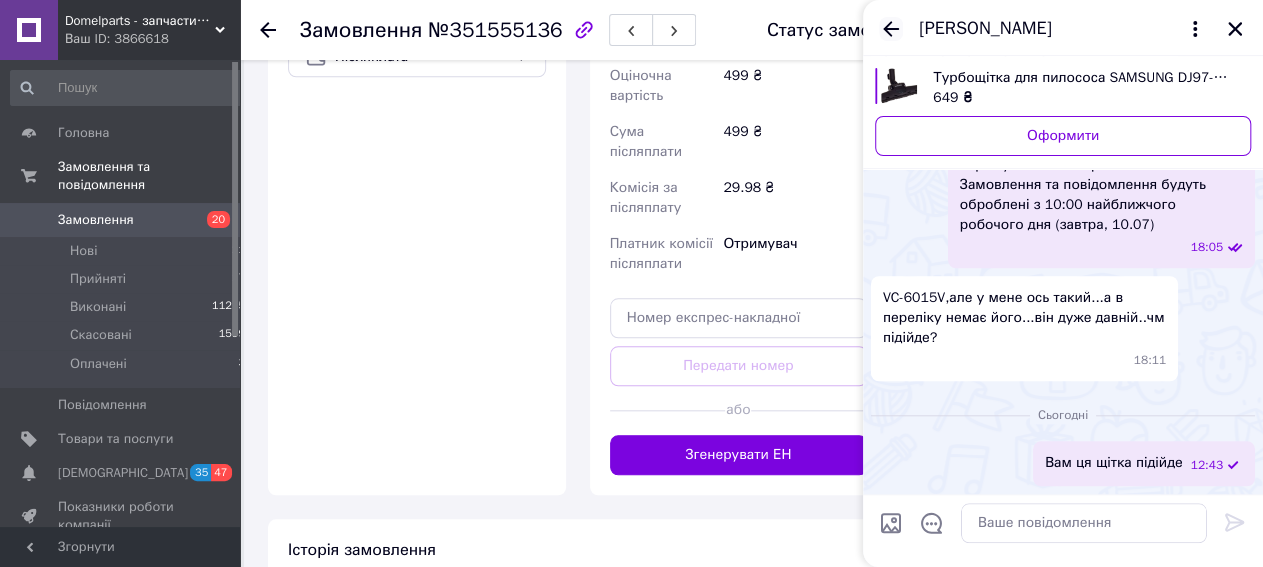 click 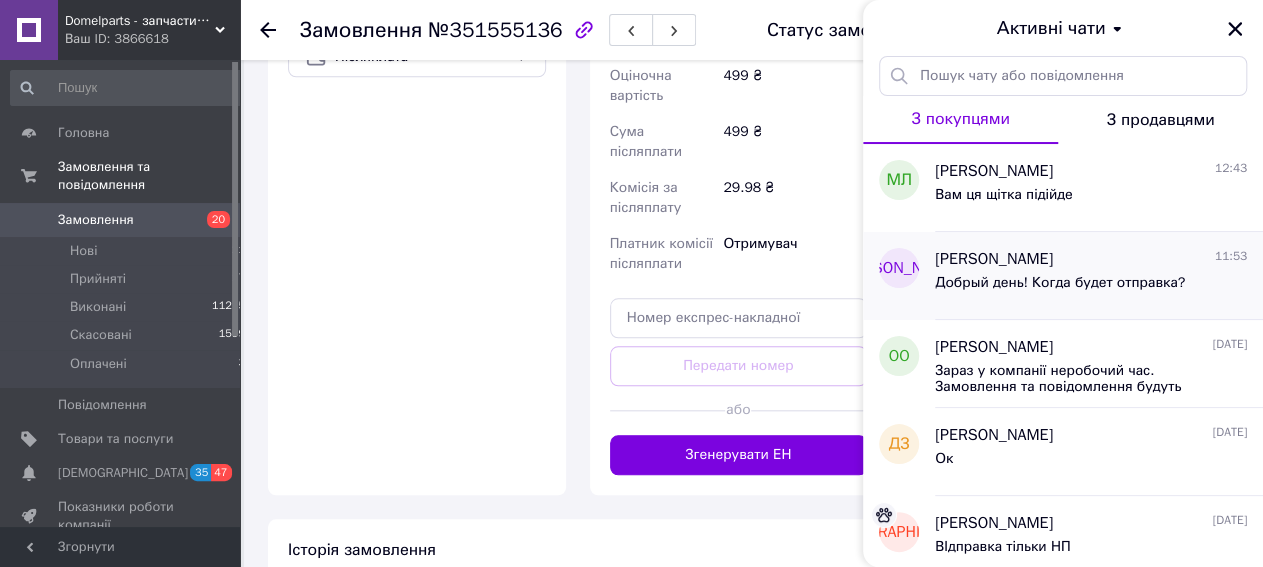 click on "Добрый день!
Когда будет отправка?" at bounding box center (1091, 287) 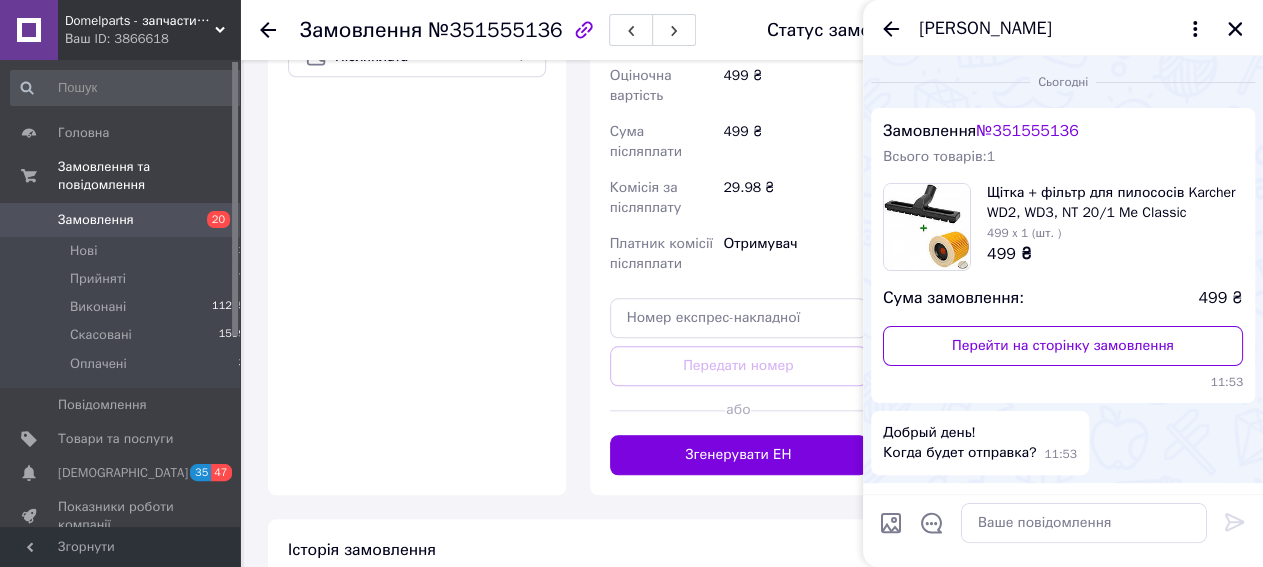scroll, scrollTop: 61, scrollLeft: 0, axis: vertical 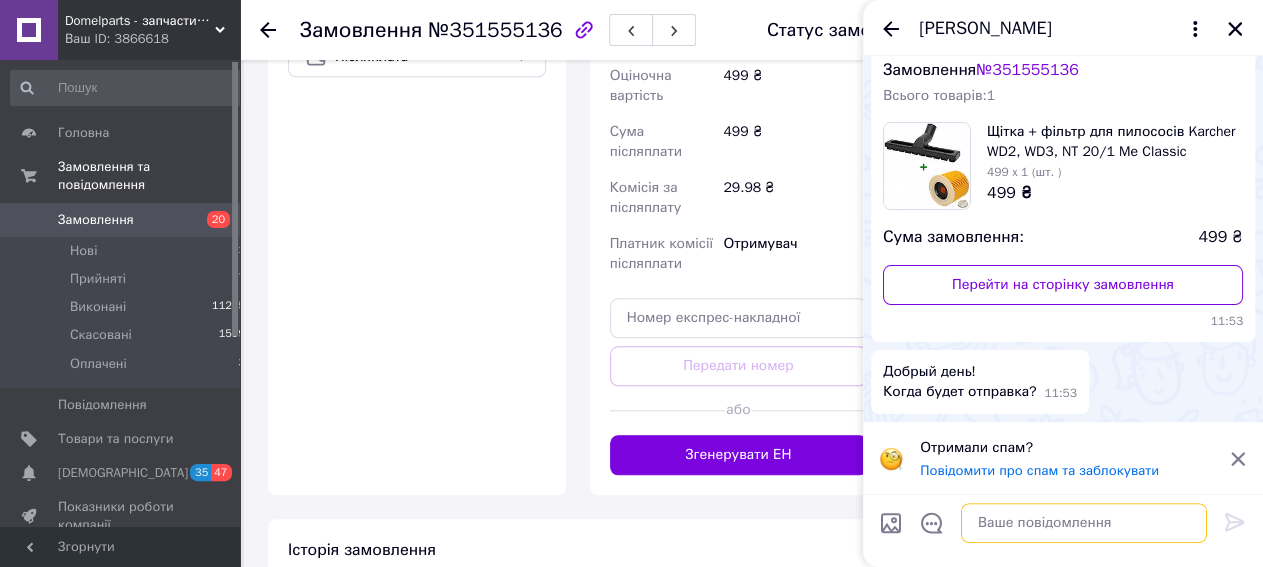 click at bounding box center [1084, 523] 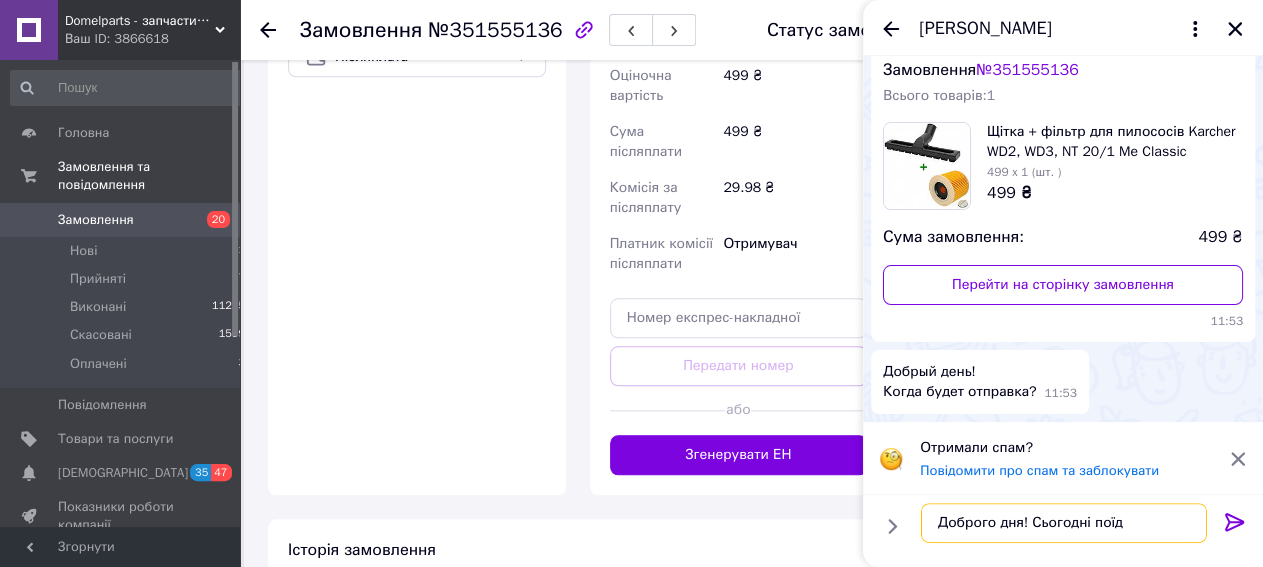 type on "Доброго дня! Сьогодні поїде" 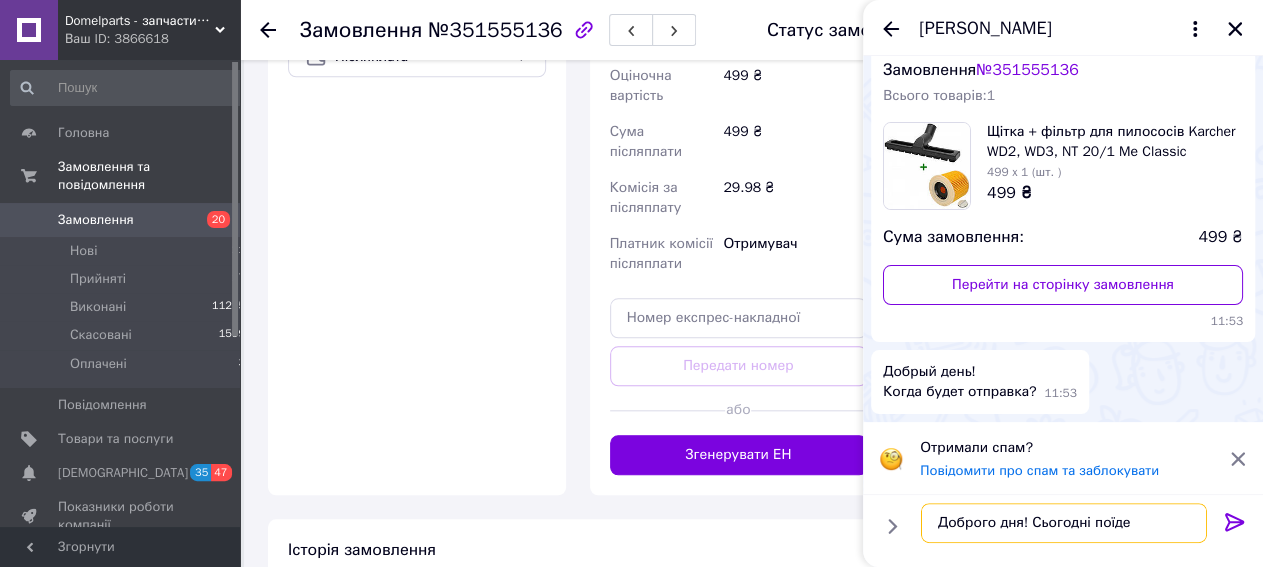 type 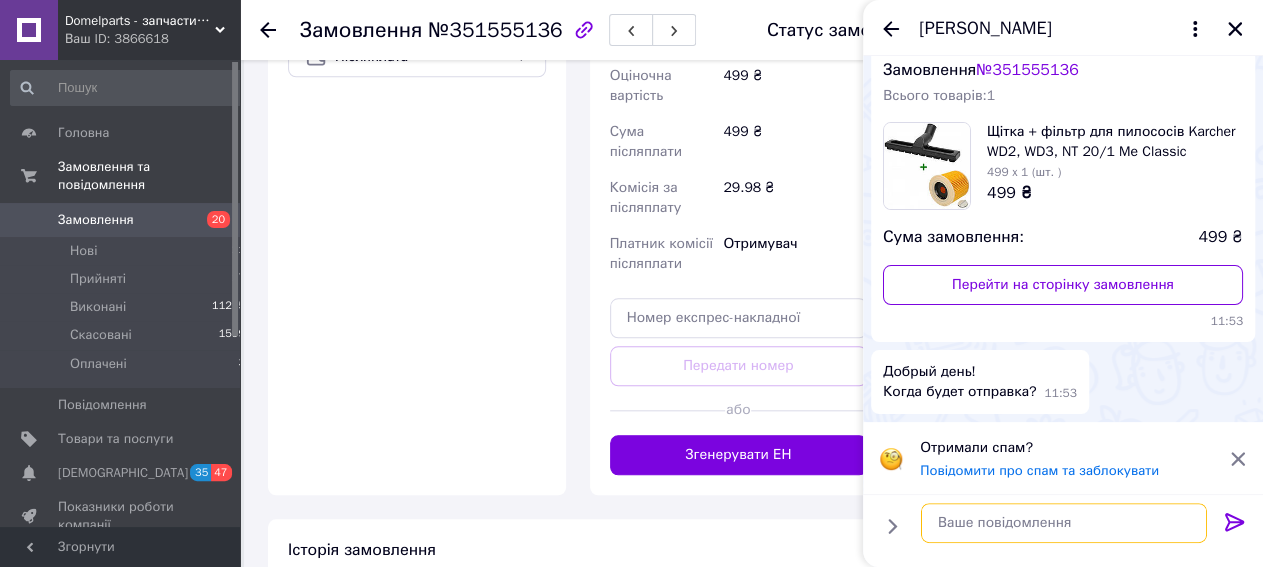scroll, scrollTop: 41, scrollLeft: 0, axis: vertical 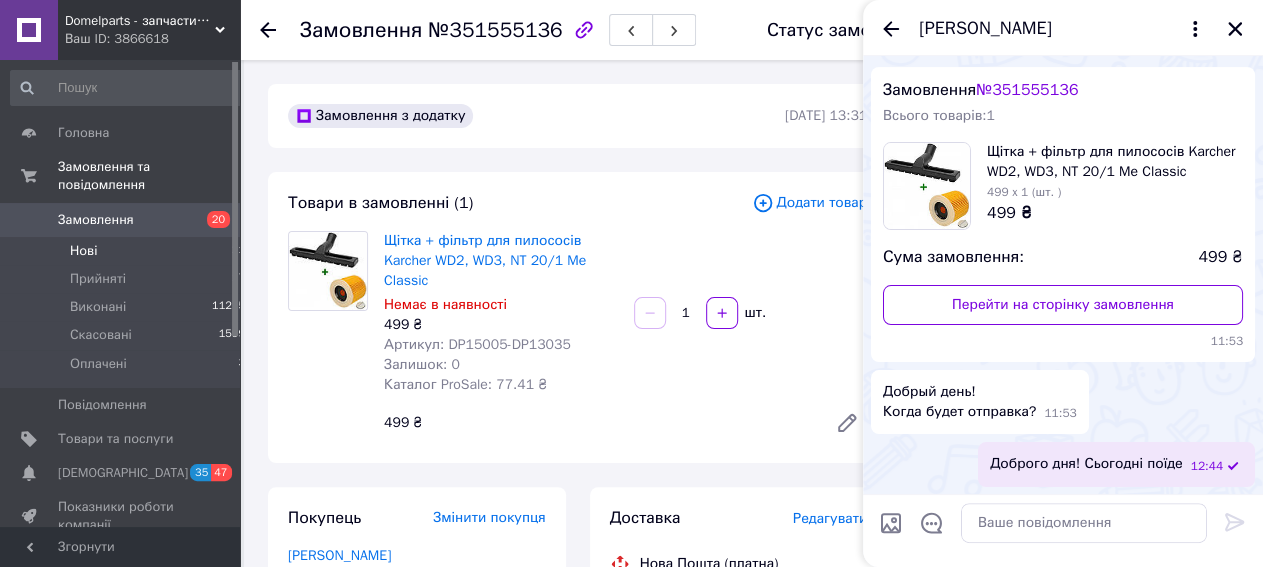 click on "Нові 21" at bounding box center [128, 251] 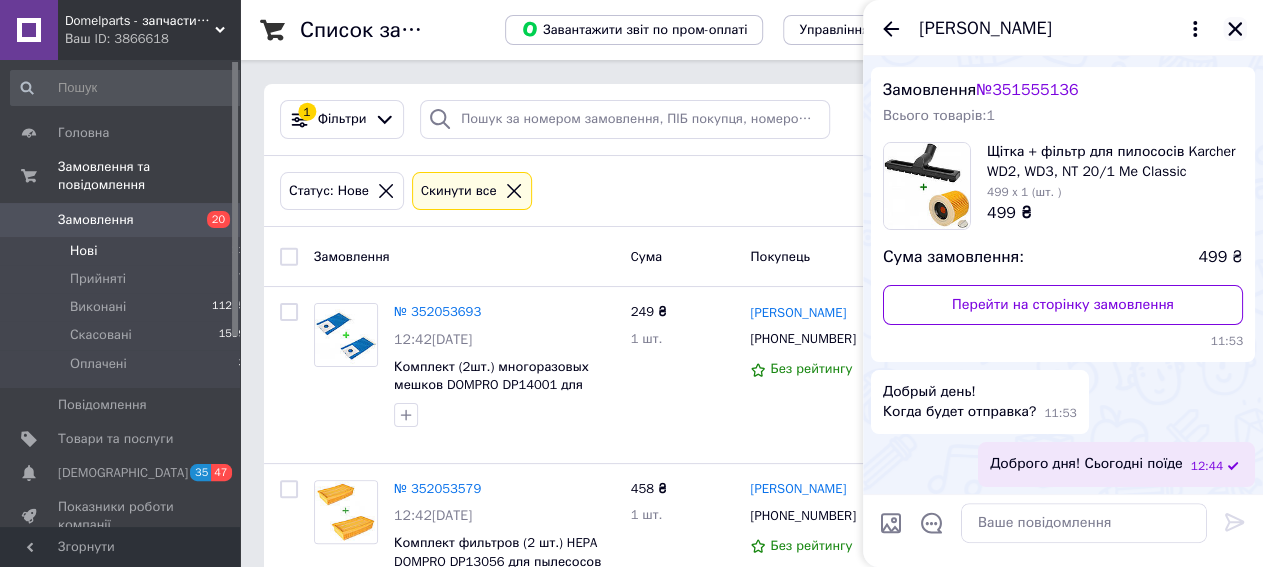 click 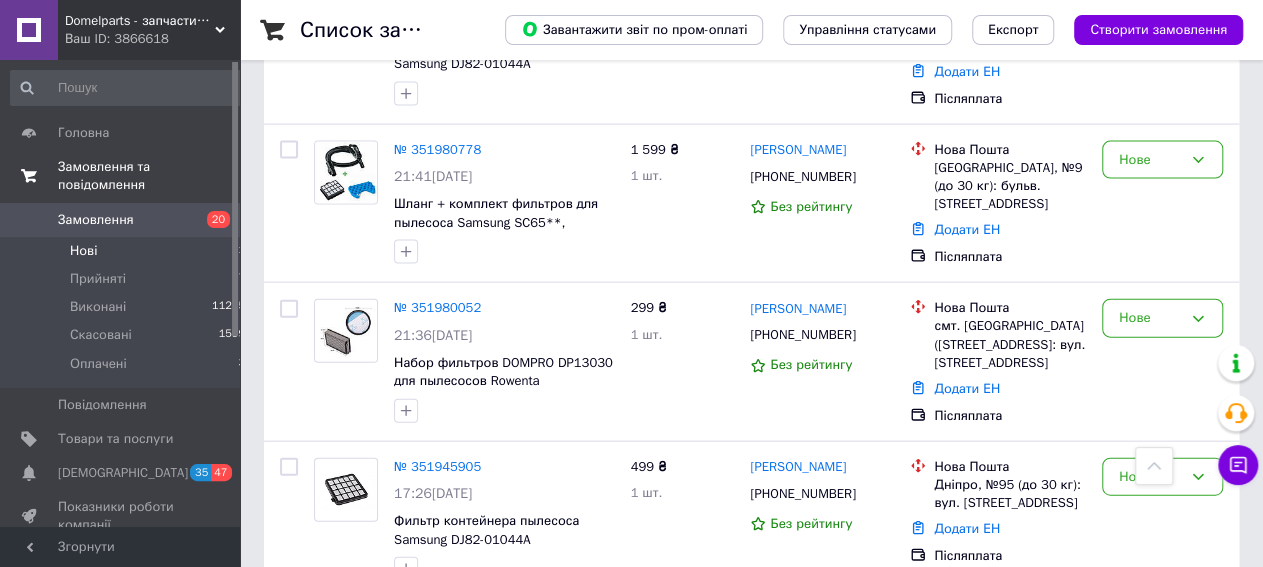 scroll, scrollTop: 2600, scrollLeft: 0, axis: vertical 